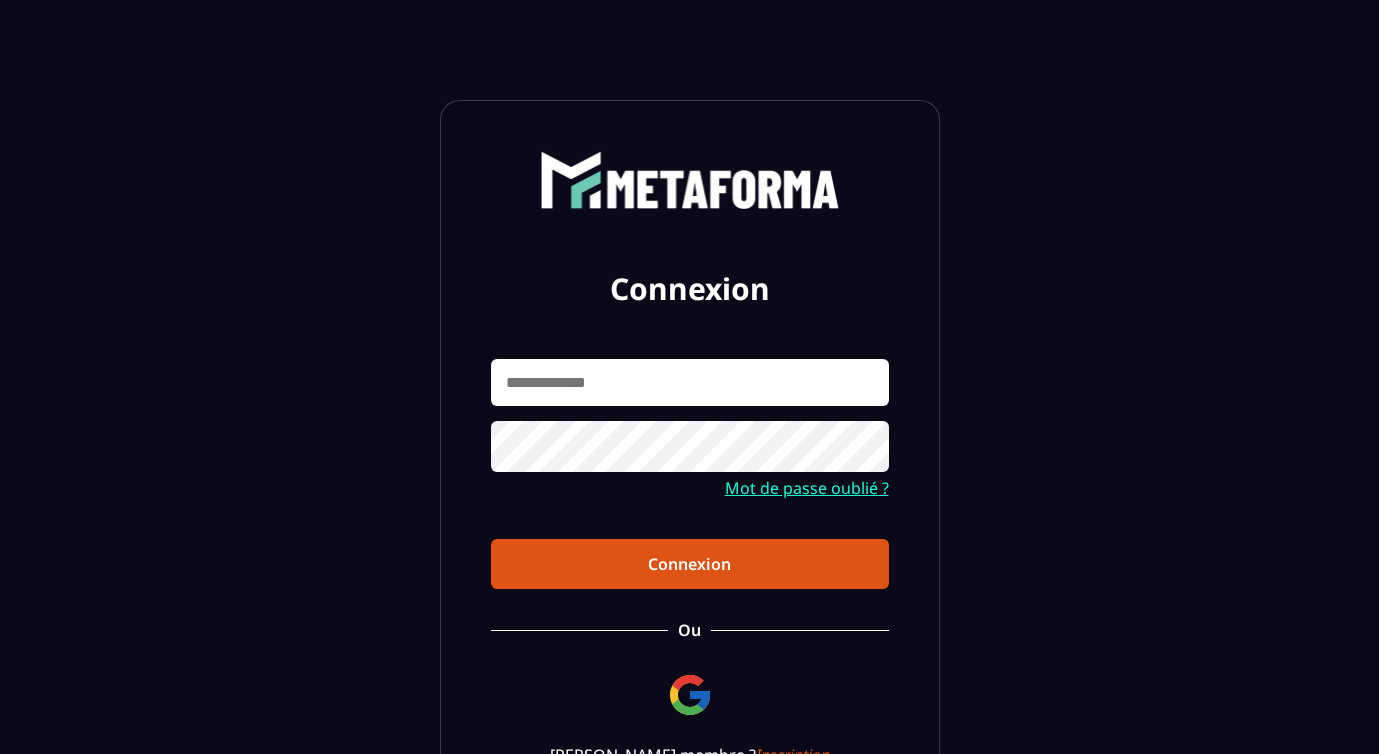 scroll, scrollTop: 0, scrollLeft: 0, axis: both 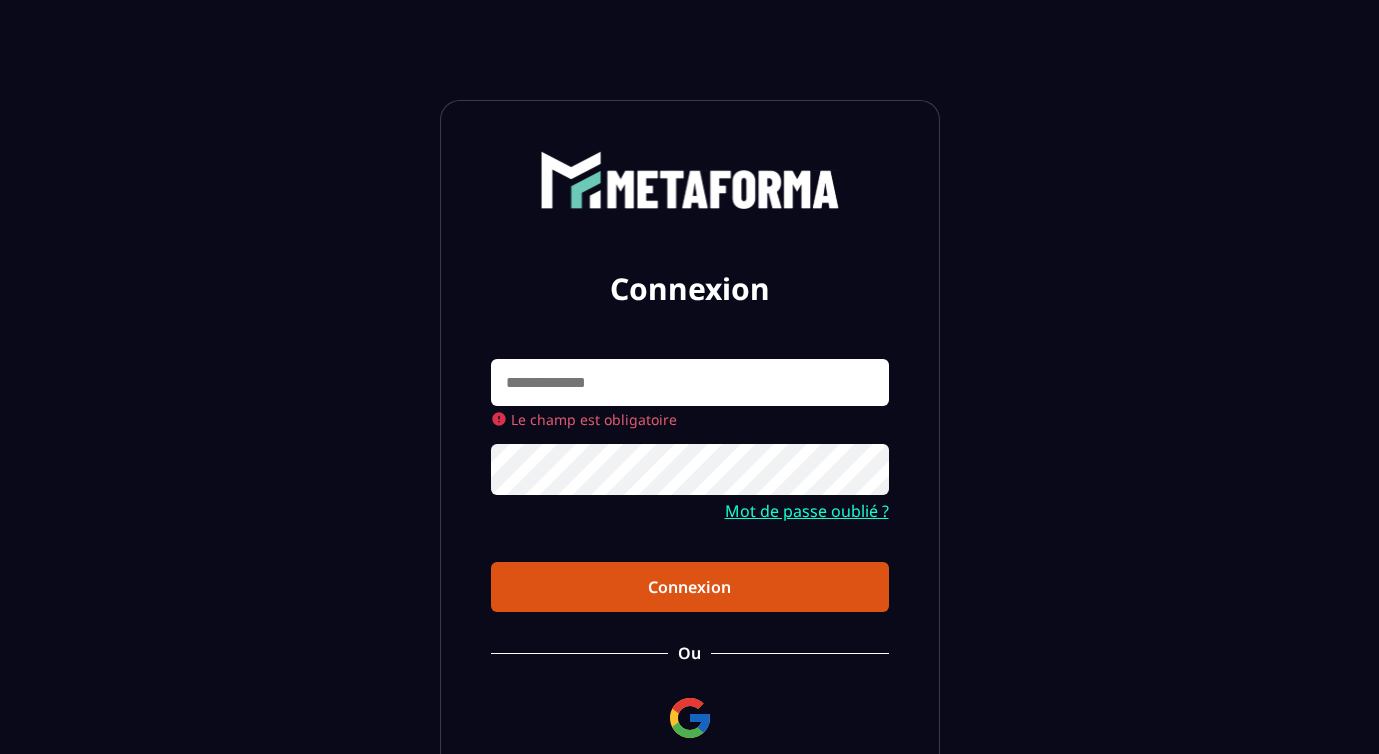 type on "**********" 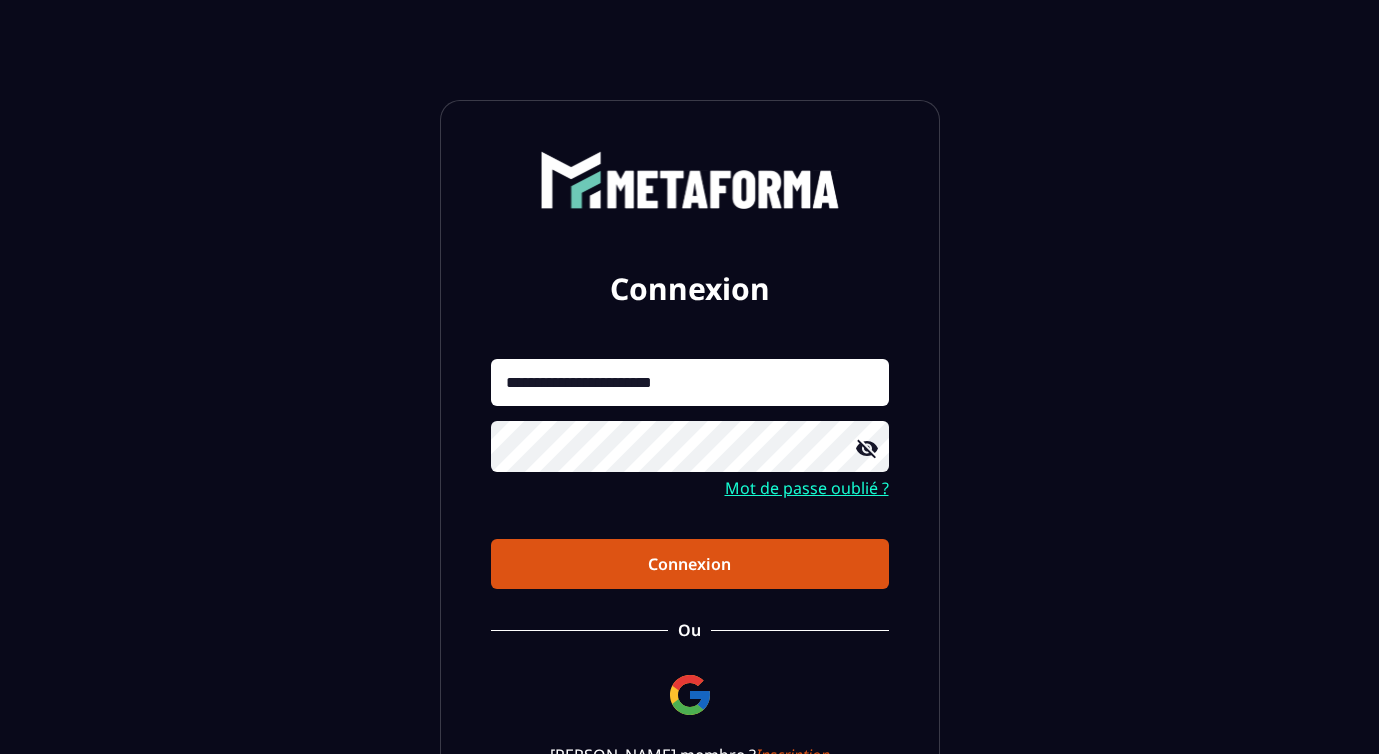click 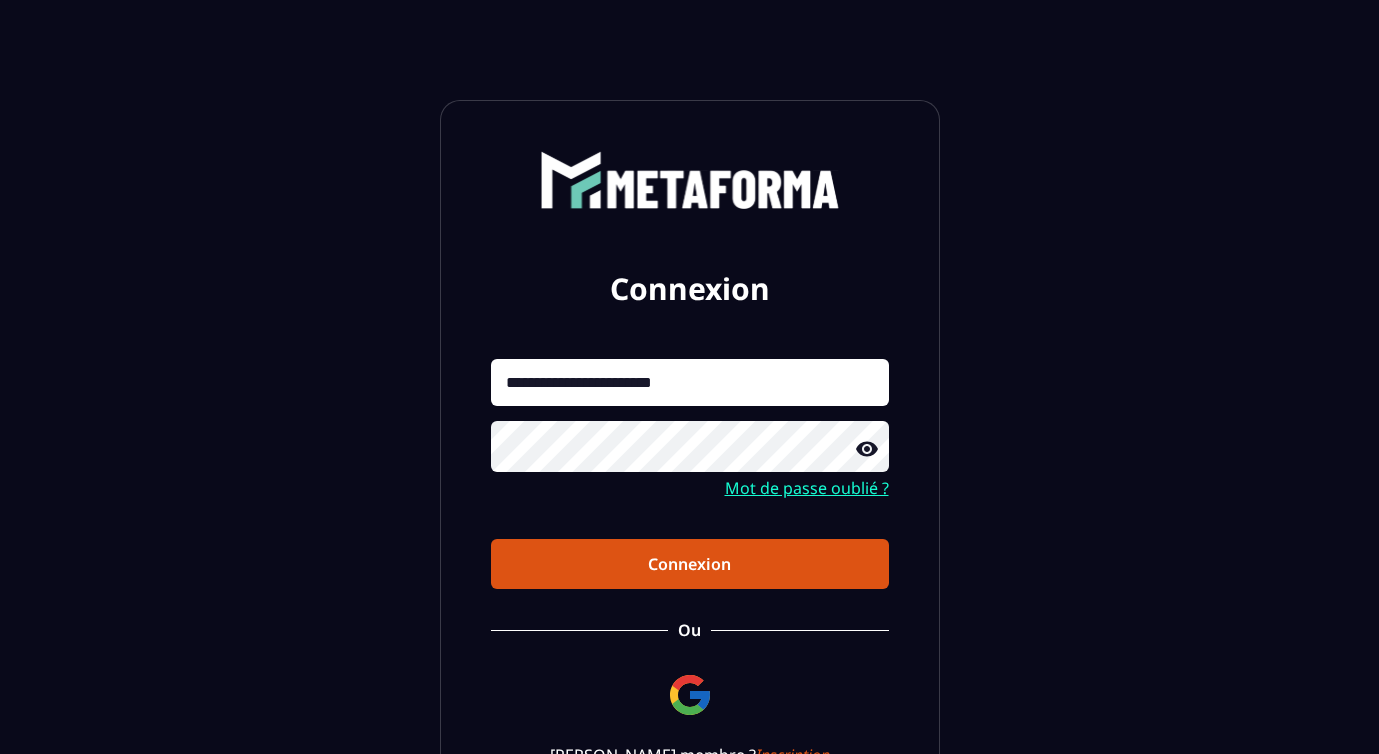 click on "Connexion" at bounding box center [690, 564] 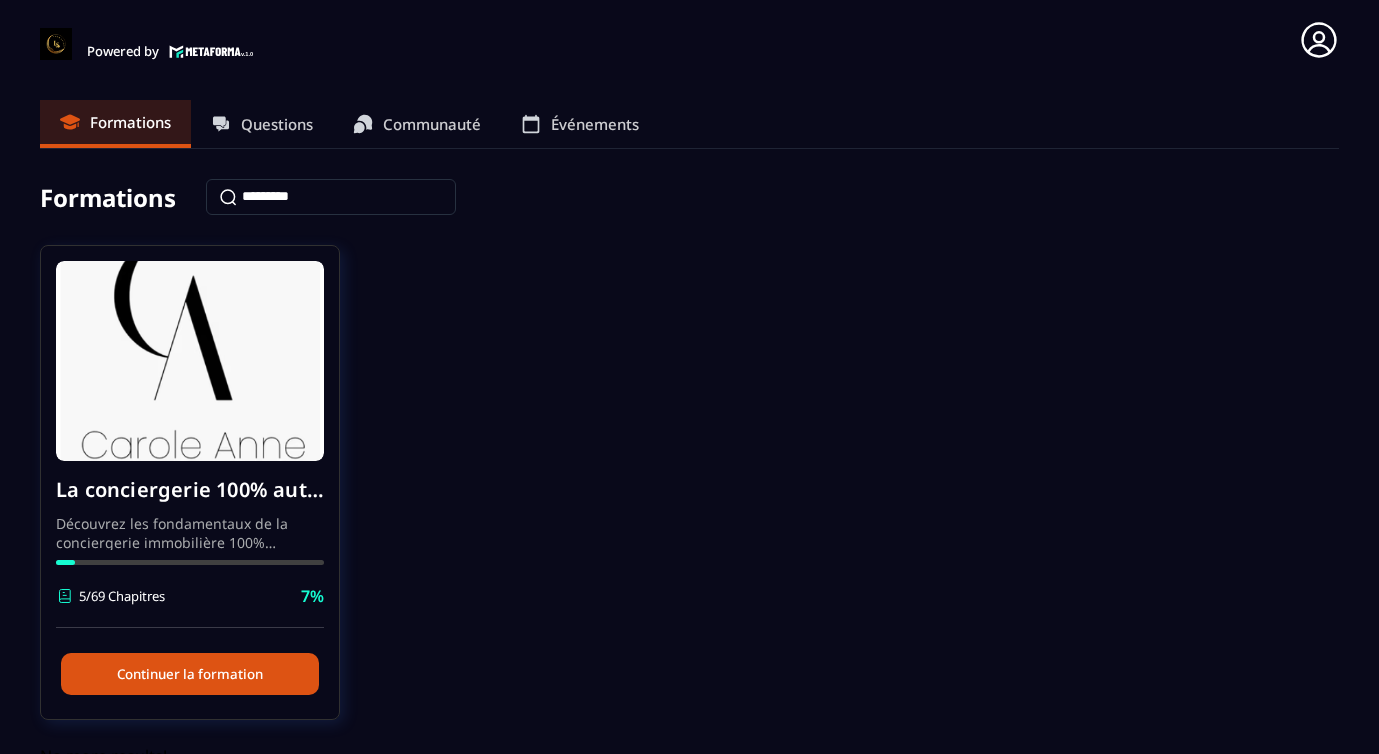 click on "Formations Questions Communauté Événements Formations La conciergerie 100% automatisée Découvrez les fondamentaux de la conciergerie immobilière 100% automatisée.
Cette formation est conçue pour vous permettre de lancer et maîtriser votre activité de conciergerie en toute simplicité.
Vous apprendrez :
✅ Les bases essentielles de la conciergerie pour démarrer sereinement.
✅ Les outils incontournables pour gérer vos clients et vos biens de manière efficace.
✅ L'automatisation des tâches répétitives pour gagner un maximum de temps au quotidien.
Objectif : Vous fournir toutes les clés pour créer une activité rentable et automatisée, tout en gardant du temps pour vous. 5/69 Chapitres 7%  Continuer la formation No more results!" 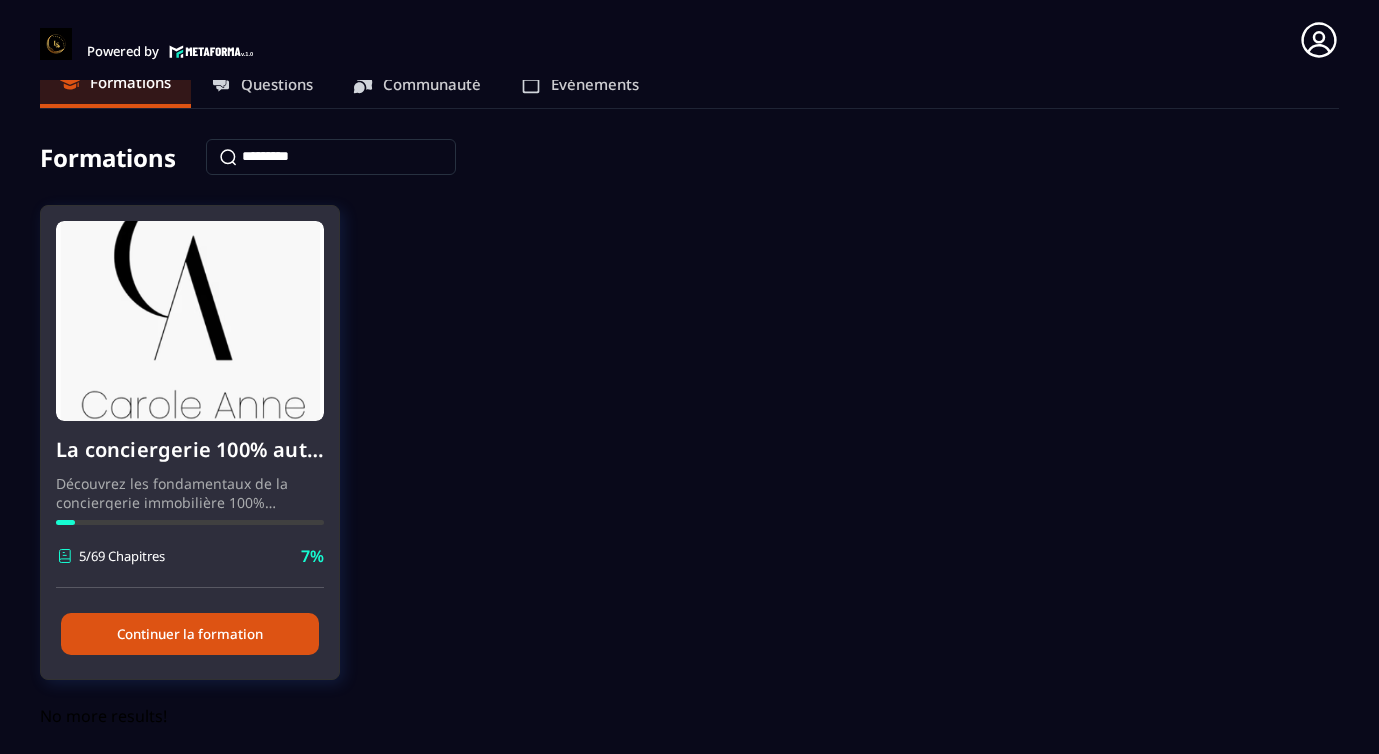 scroll, scrollTop: 51, scrollLeft: 0, axis: vertical 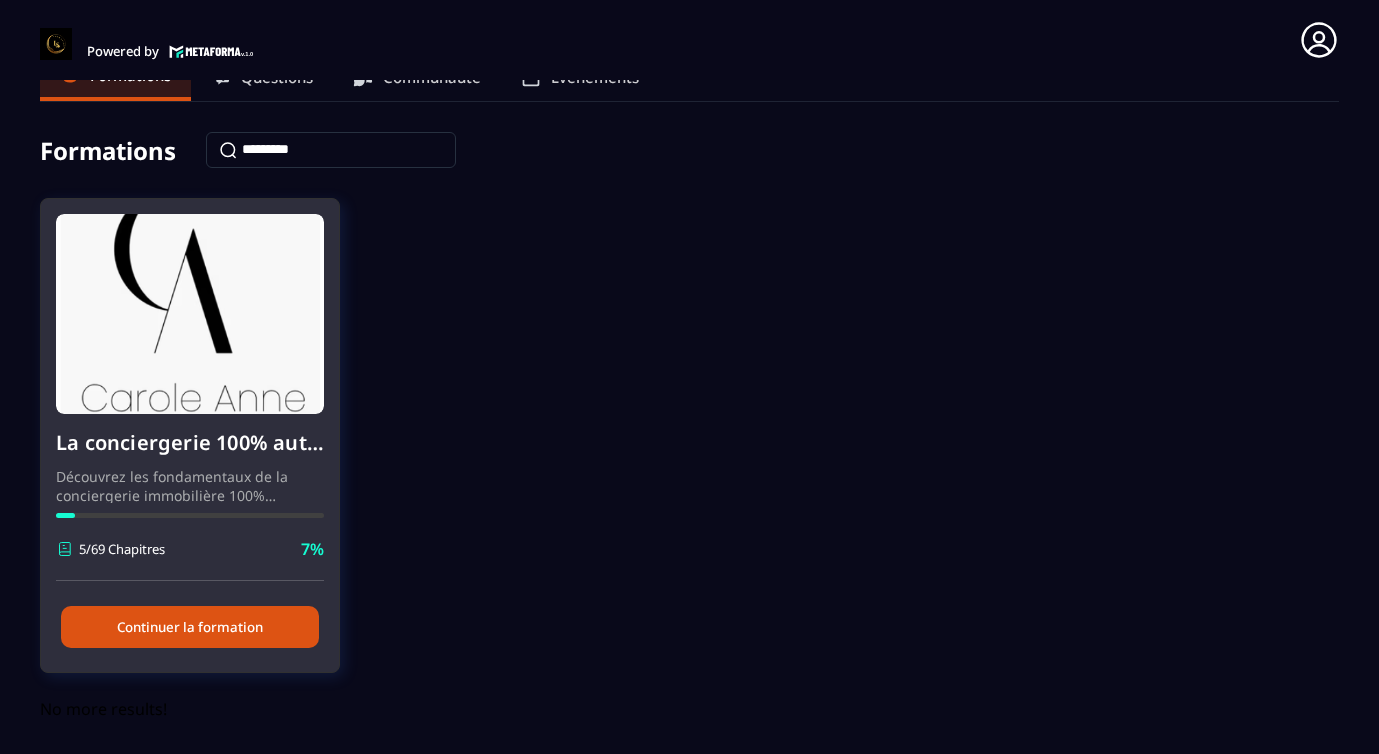 click on "Continuer la formation" at bounding box center (190, 627) 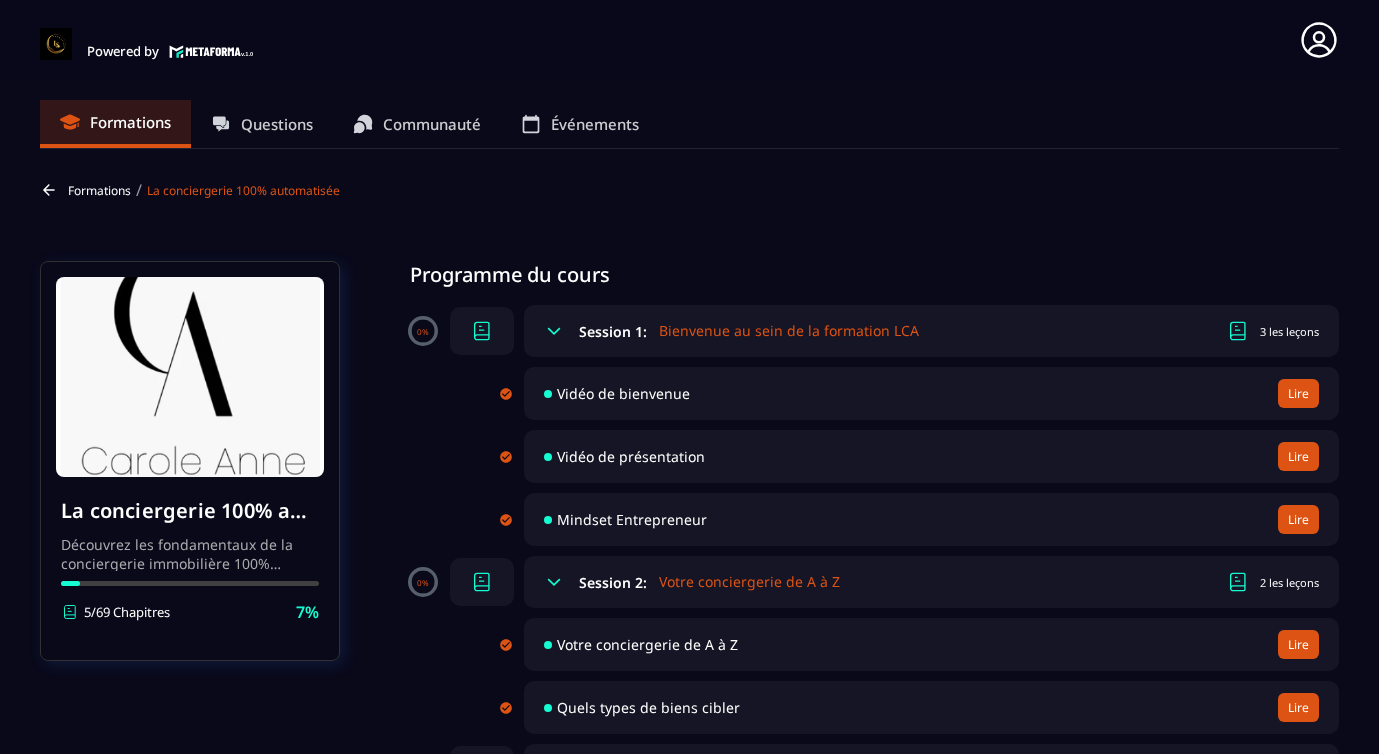 click on "Formations Questions Communauté Événements Formations / La conciergerie 100% automatisée La conciergerie 100% automatisée Découvrez les fondamentaux de la conciergerie immobilière 100% automatisée.
Cette formation est conçue pour vous permettre de lancer et maîtriser votre activité de conciergerie en toute simplicité.
Vous apprendrez :
✅ Les bases essentielles de la conciergerie pour démarrer sereinement.
✅ Les outils incontournables pour gérer vos clients et vos biens de manière efficace.
✅ L'automatisation des tâches répétitives pour gagner un maximum de temps au quotidien.
Objectif : Vous fournir toutes les clés pour créer une activité rentable et automatisée, tout en gardant du temps pour vous. 5/69 Chapitres 7%  Programme du cours 0% Session 1:  Bienvenue au sein de la formation LCA 3 les leçons Vidéo de bienvenue Lire Vidéo de présentation Lire Mindset Entrepreneur Lire 0% Session 2:  Votre conciergerie de A à Z 2 les leçons Votre conciergerie de A à Z Lire 0%" 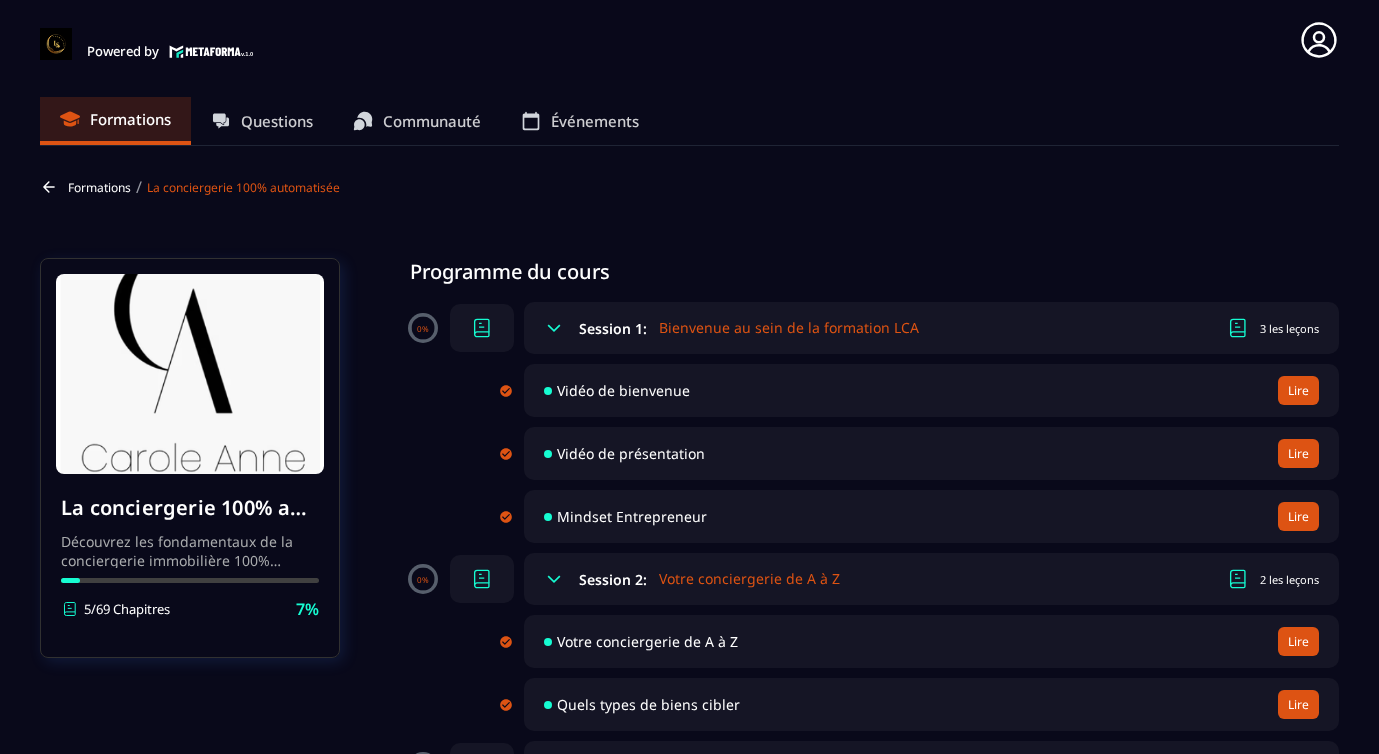 scroll, scrollTop: 0, scrollLeft: 0, axis: both 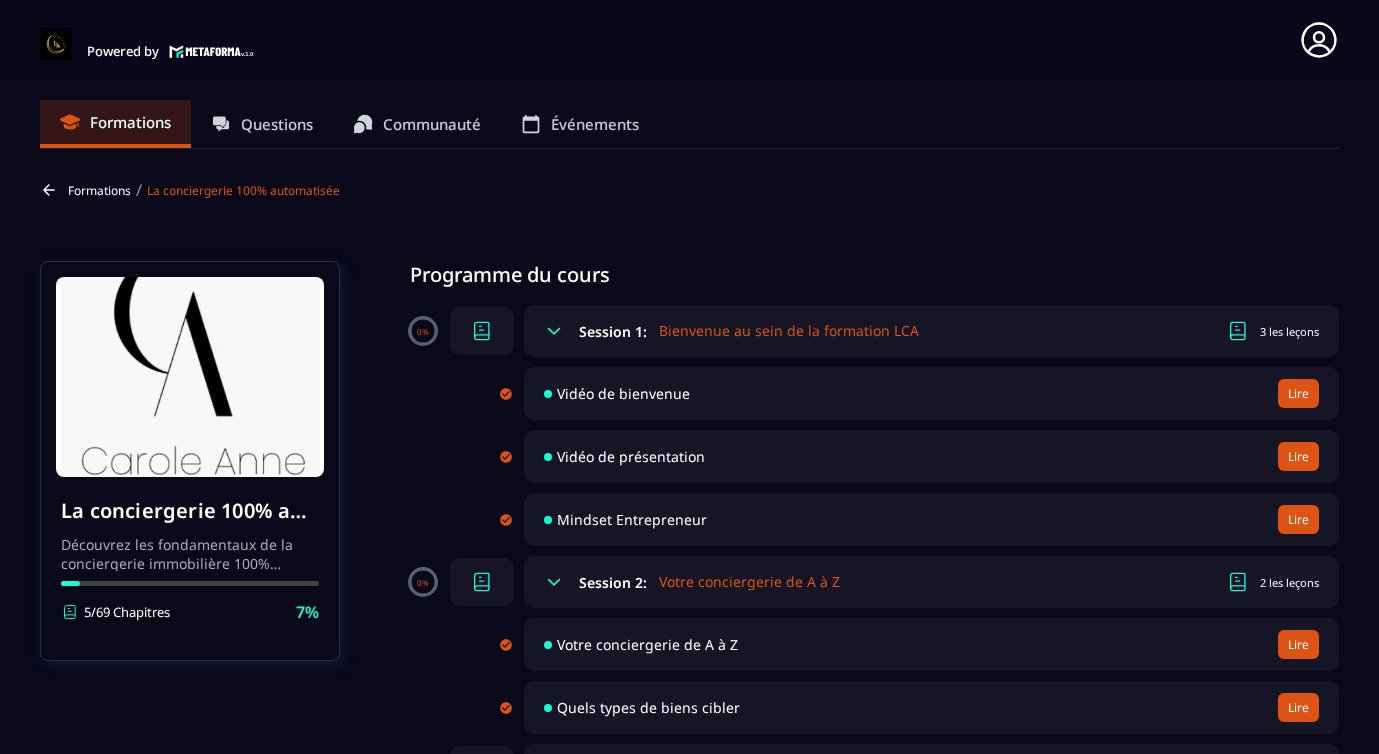 click on "Questions" at bounding box center (277, 124) 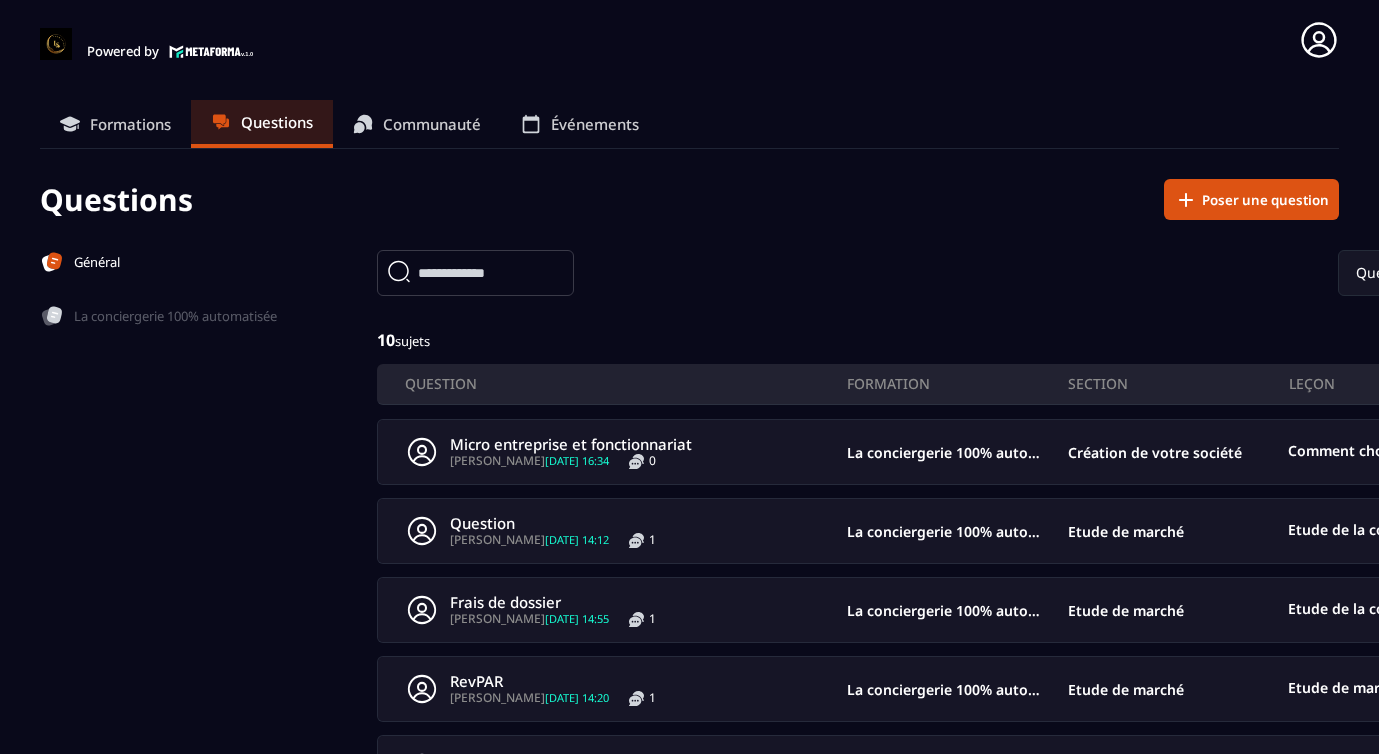 click on "Général La conciergerie 100% automatisée" at bounding box center [158, 764] 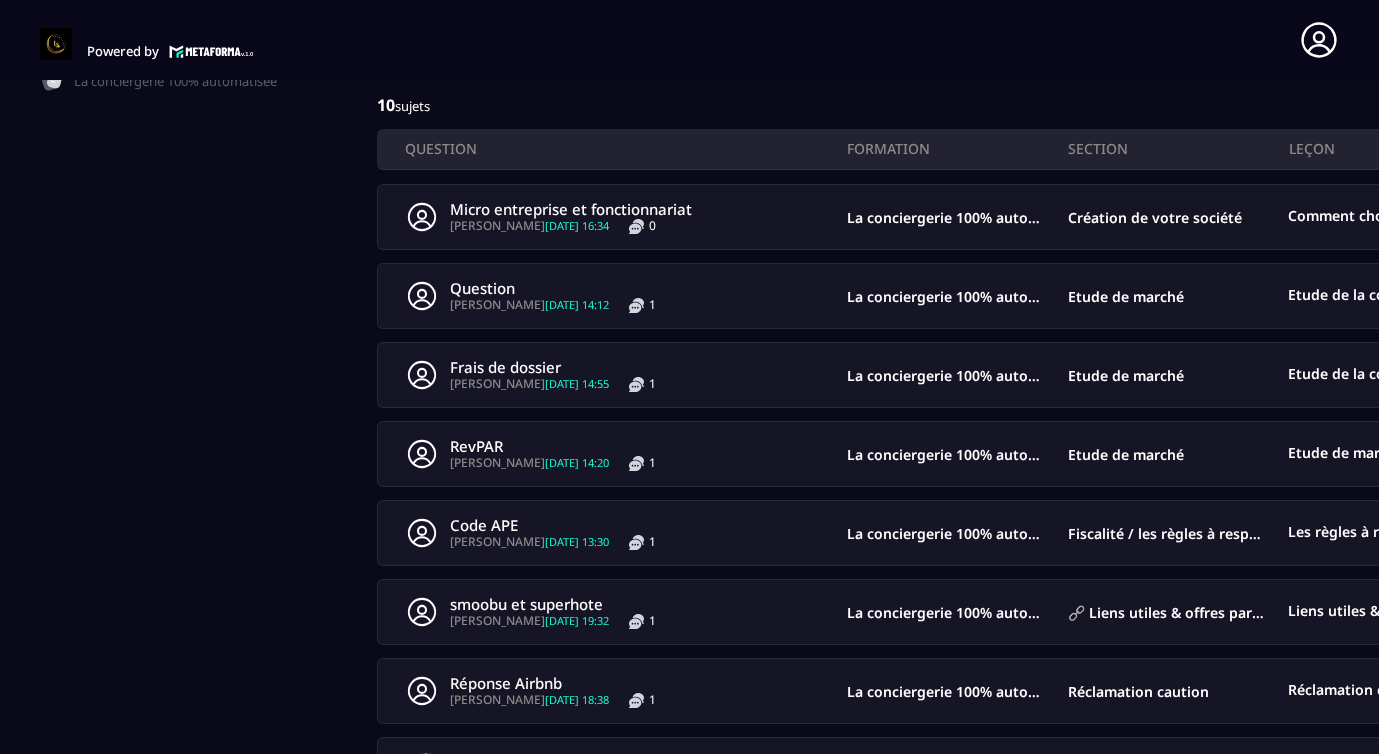 scroll, scrollTop: 240, scrollLeft: 0, axis: vertical 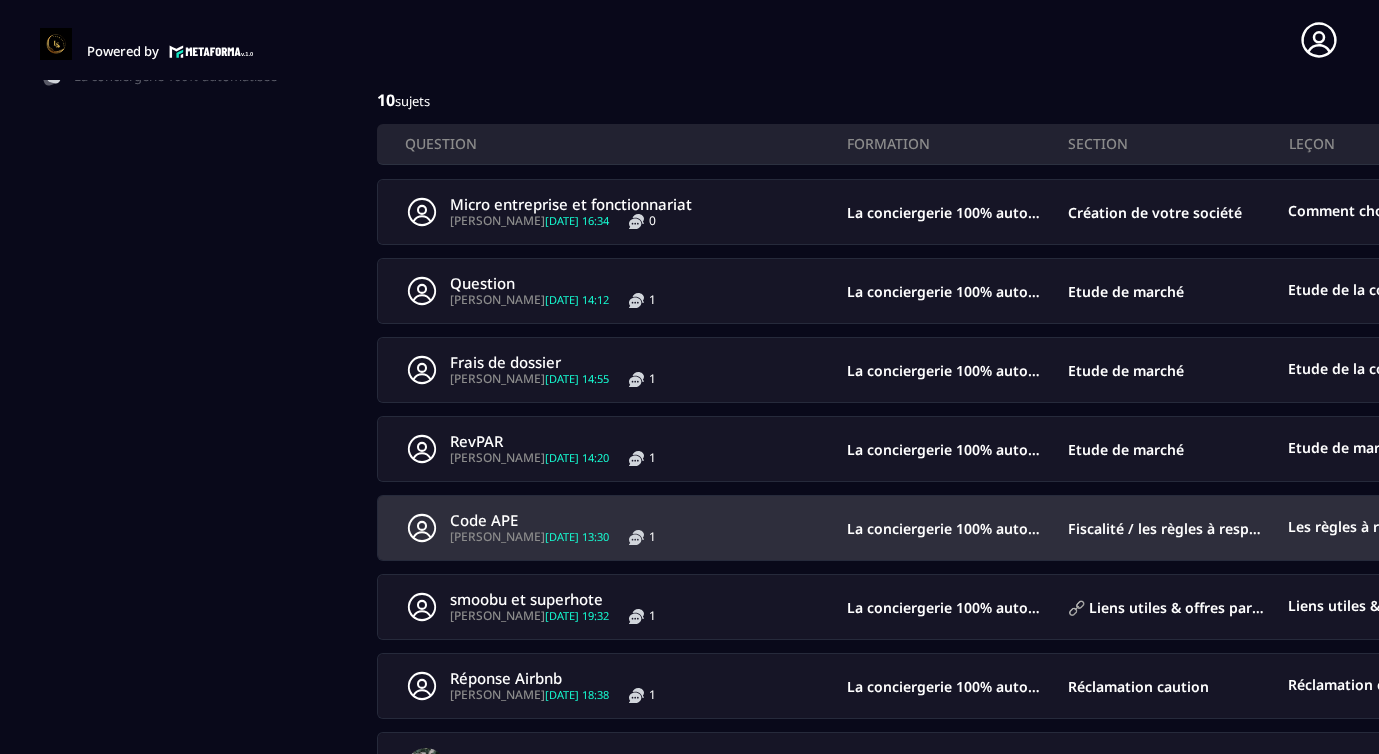 click 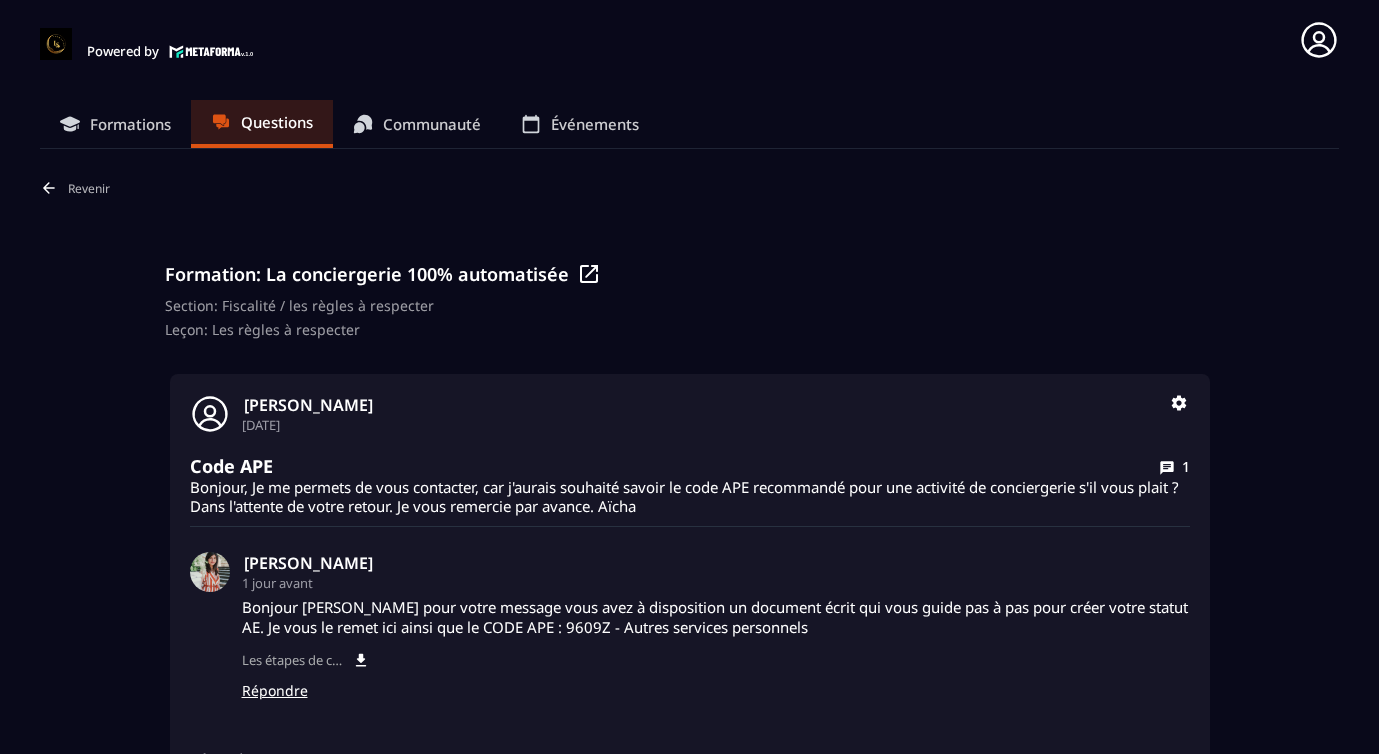 click on "Revenir Formation: La conciergerie 100% automatisée  Section: Fiscalité / les règles à respecter Leçon: Les règles à respecter [PERSON_NAME] [DATE]  Modifier  Supprimer Code APE 1 Bonjour,
Je me permets de vous contacter, car j'aurais souhaité savoir le code APE recommandé pour une activité de conciergerie s'il vous plait ?
Dans l'attente de votre retour.
Je vous remercie par avance.
[PERSON_NAME] D 1 jour avant Bonjour [PERSON_NAME] pour votre message vous avez à disposition un document écrit qui vous guide pas à pas pour créer votre statut AE. Je vous le remet ici ainsi que le CODE APE : 9609Z - Autres services personnels Les étapes de création de la micro-entreprise (1).pdf Répondre Répondre au sujet Envoyer" at bounding box center (689, 578) 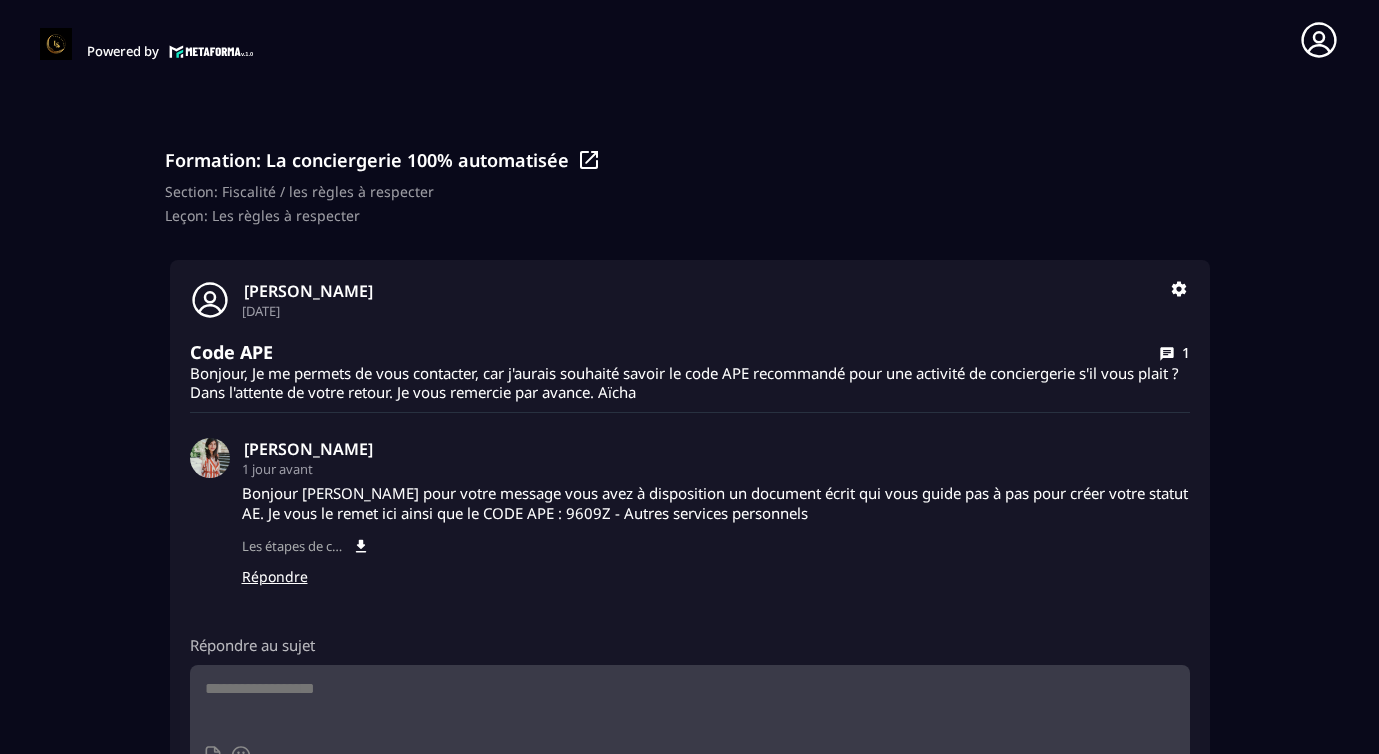 scroll, scrollTop: 160, scrollLeft: 0, axis: vertical 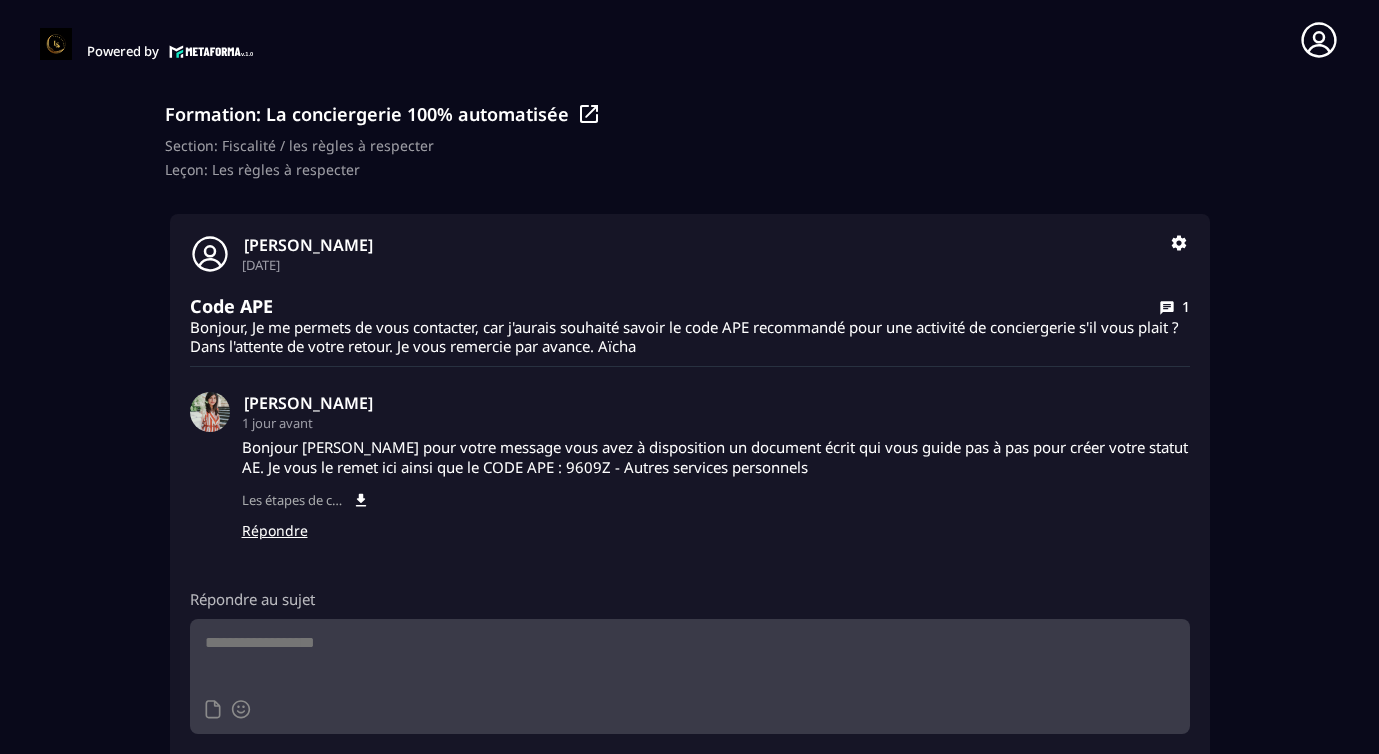 click on "Répondre" at bounding box center [716, 531] 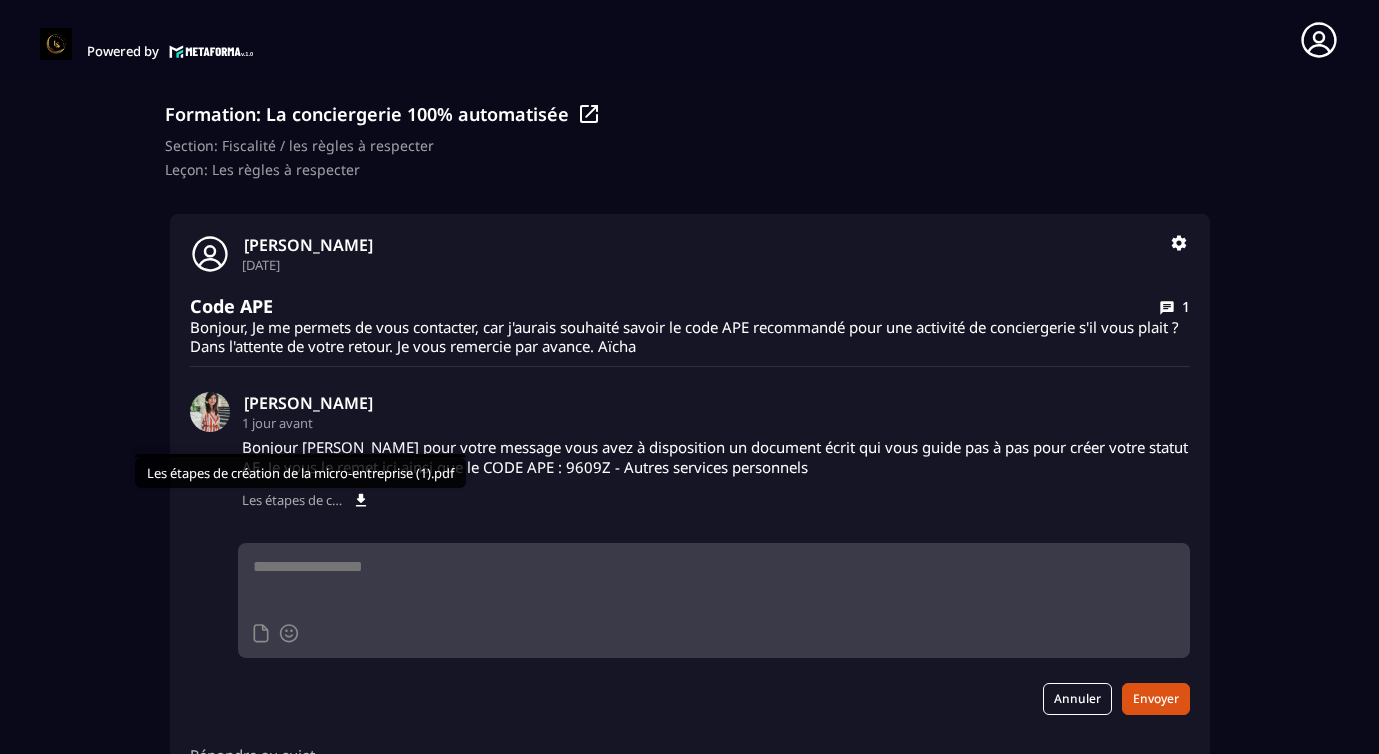 click 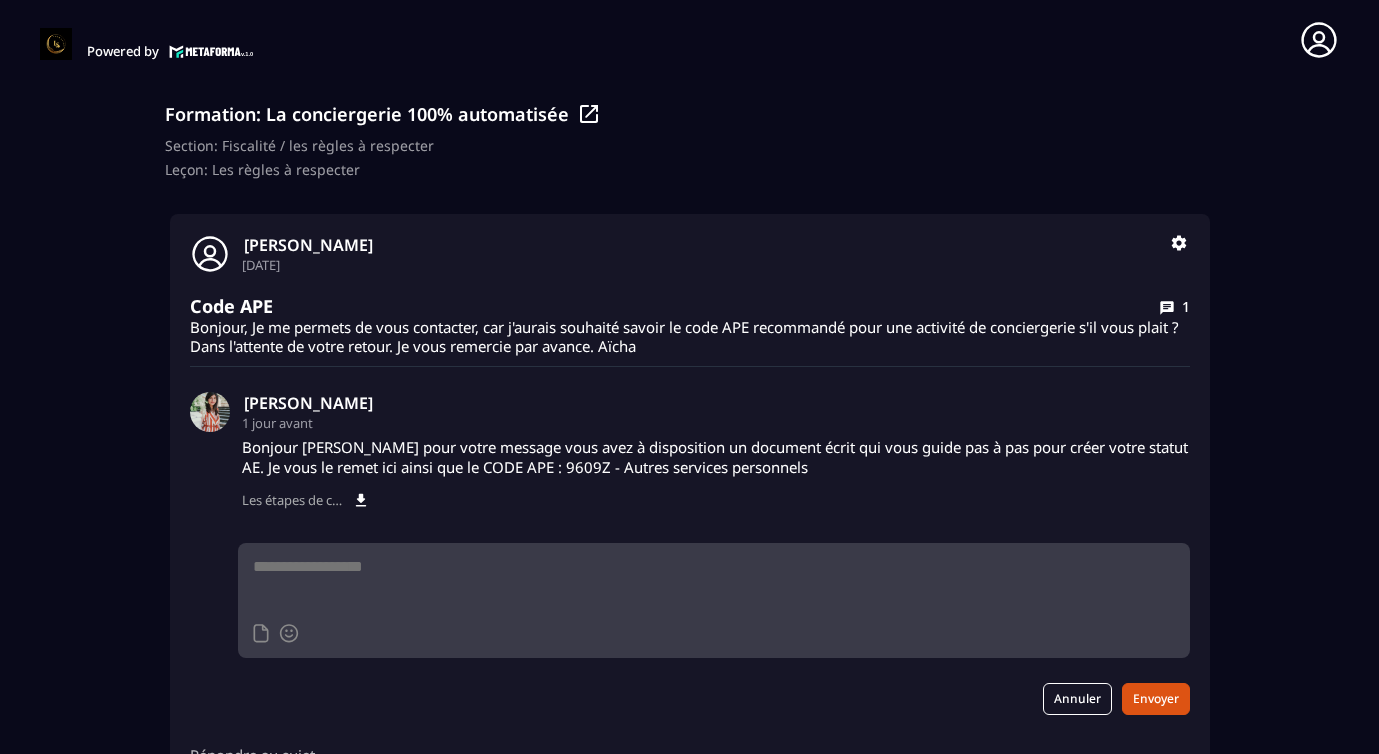 click at bounding box center [714, 578] 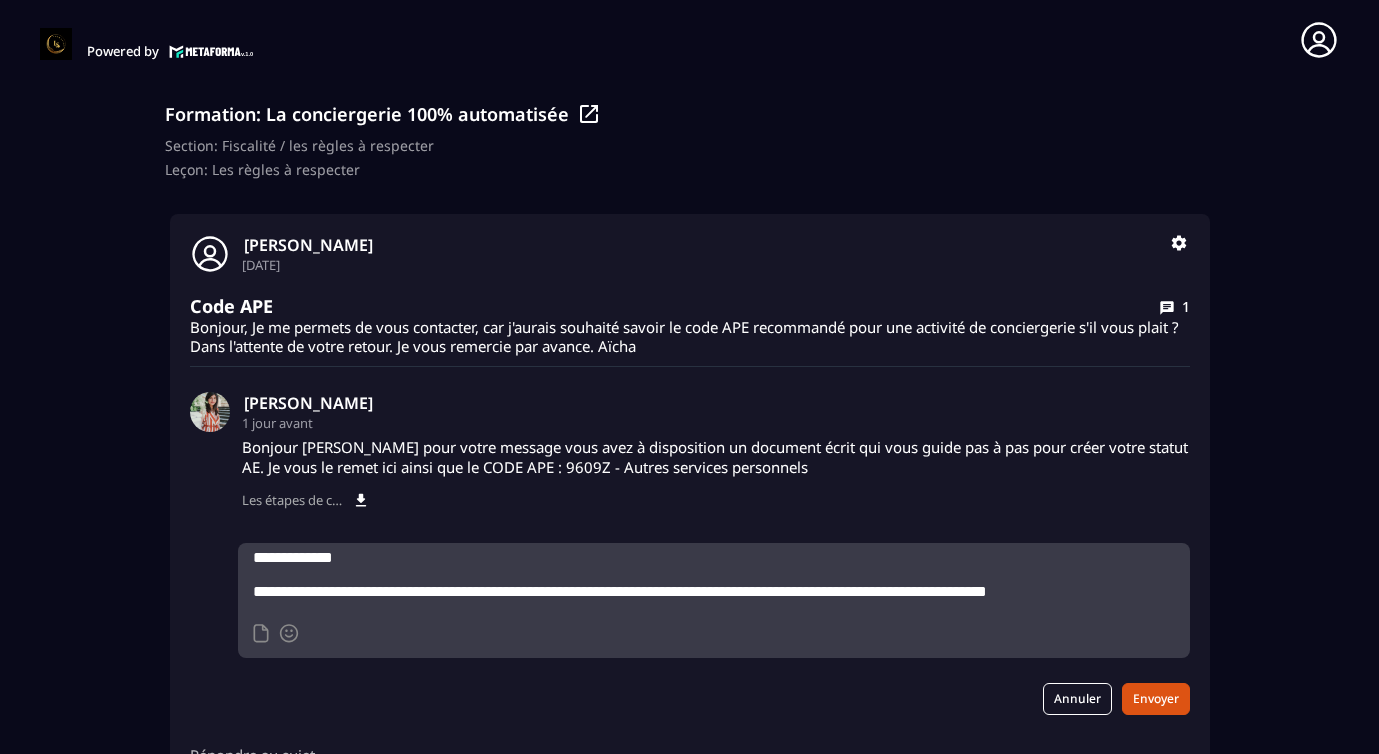 scroll, scrollTop: 31, scrollLeft: 0, axis: vertical 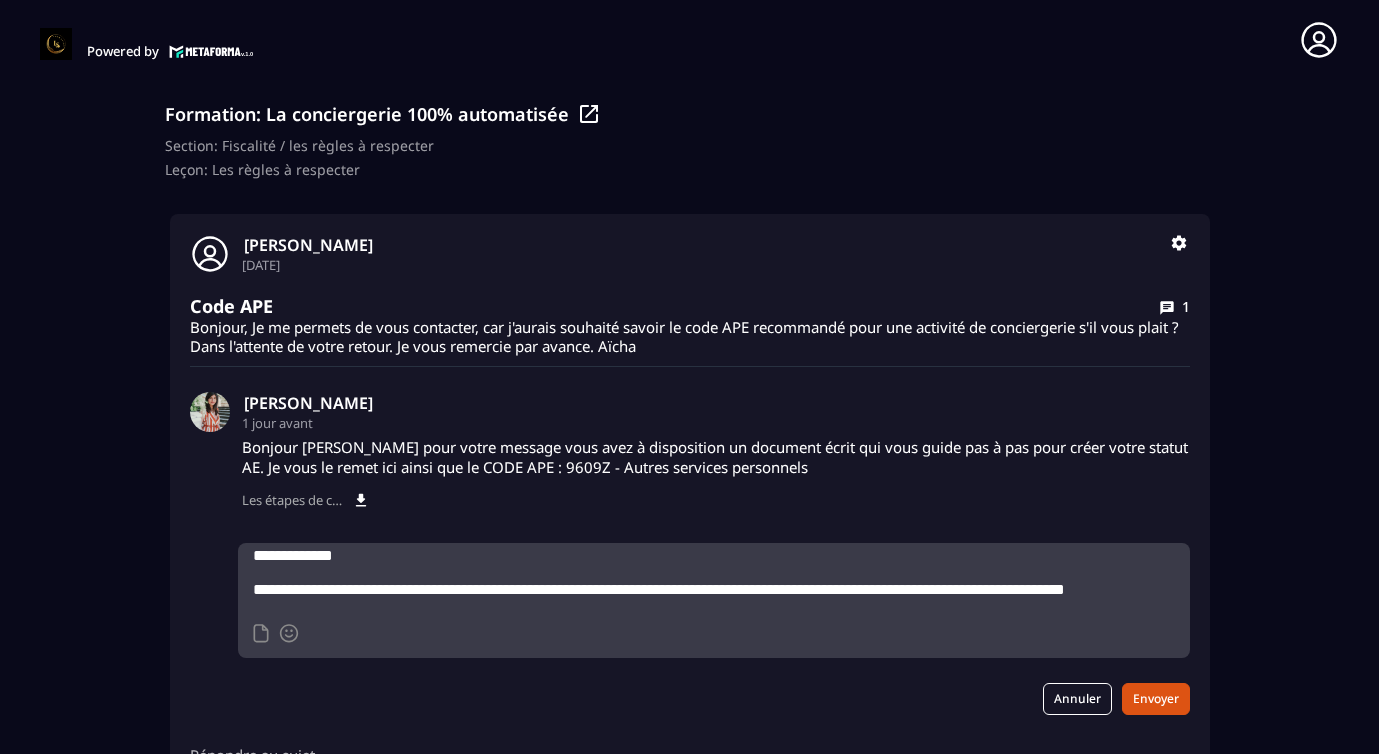 drag, startPoint x: 381, startPoint y: 603, endPoint x: 731, endPoint y: 578, distance: 350.89172 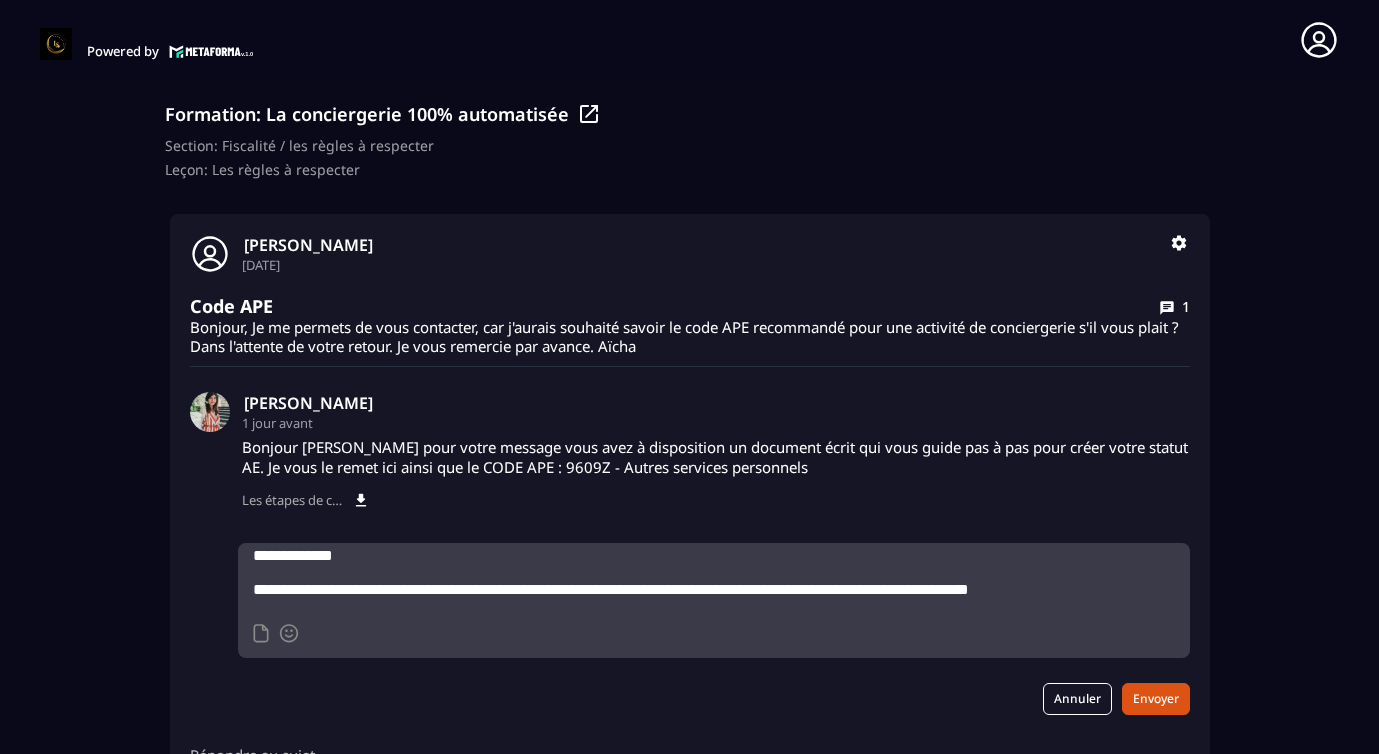 scroll, scrollTop: 31, scrollLeft: 0, axis: vertical 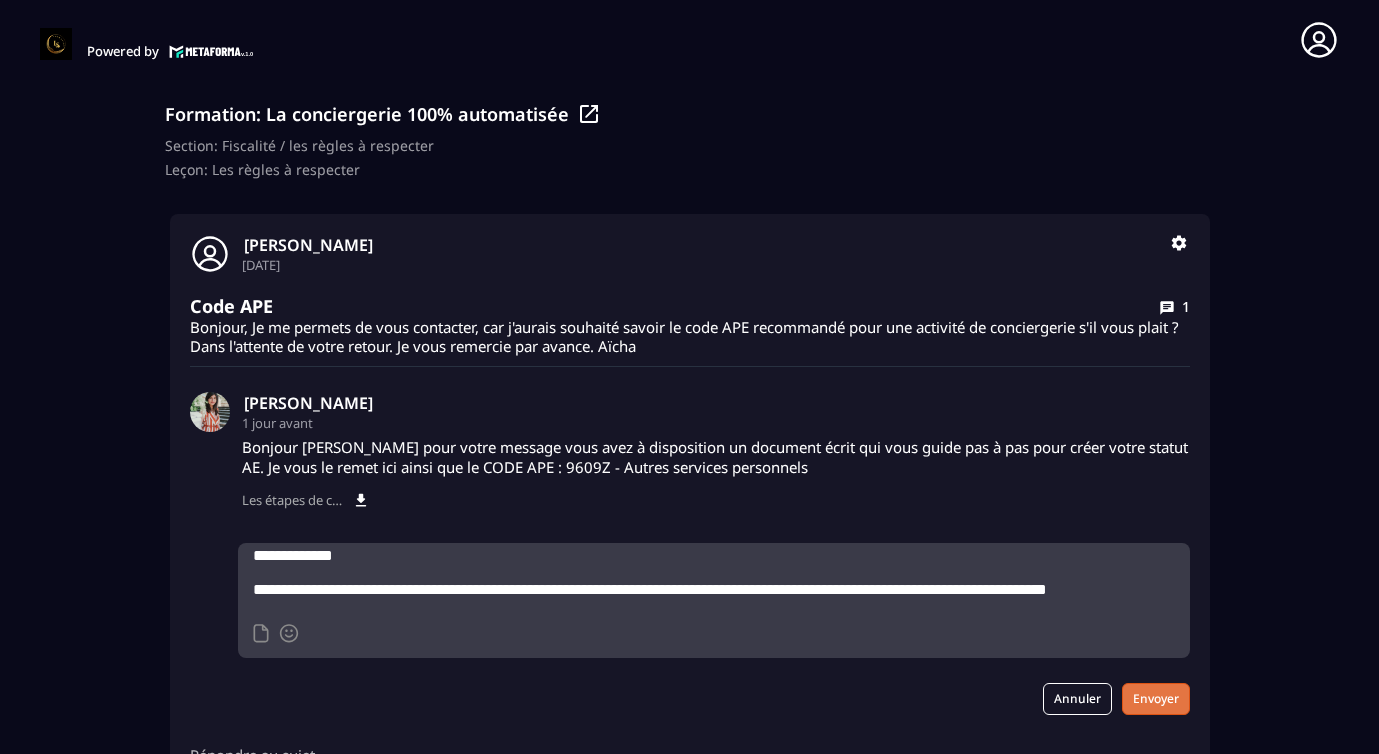 type on "**********" 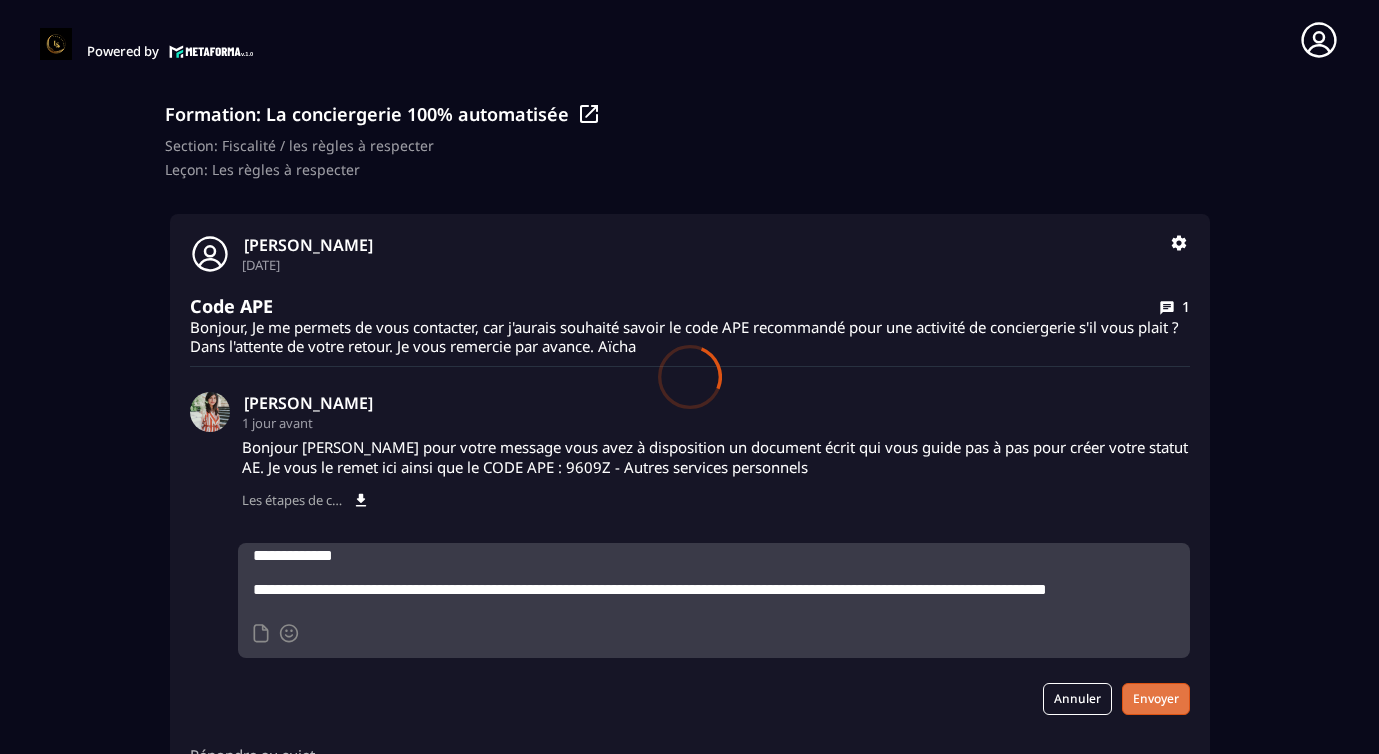 type 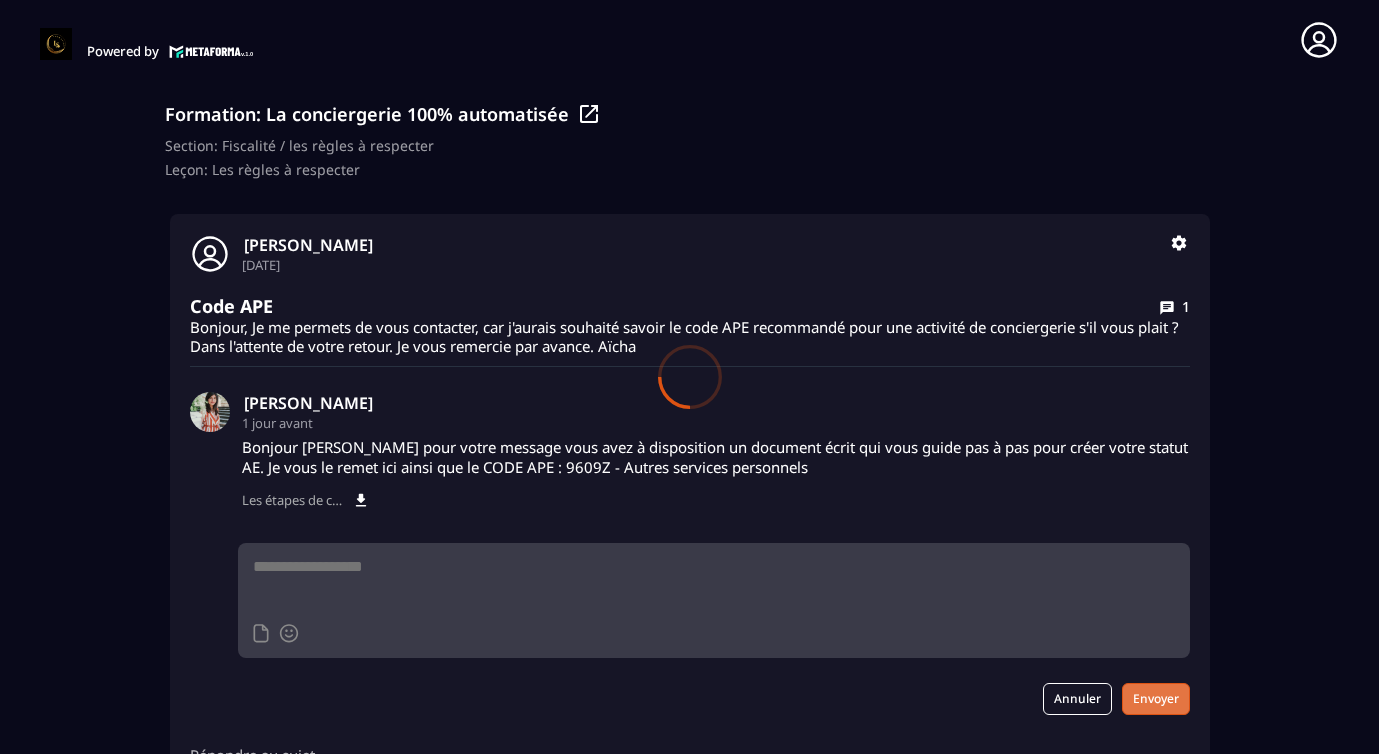 scroll, scrollTop: 0, scrollLeft: 0, axis: both 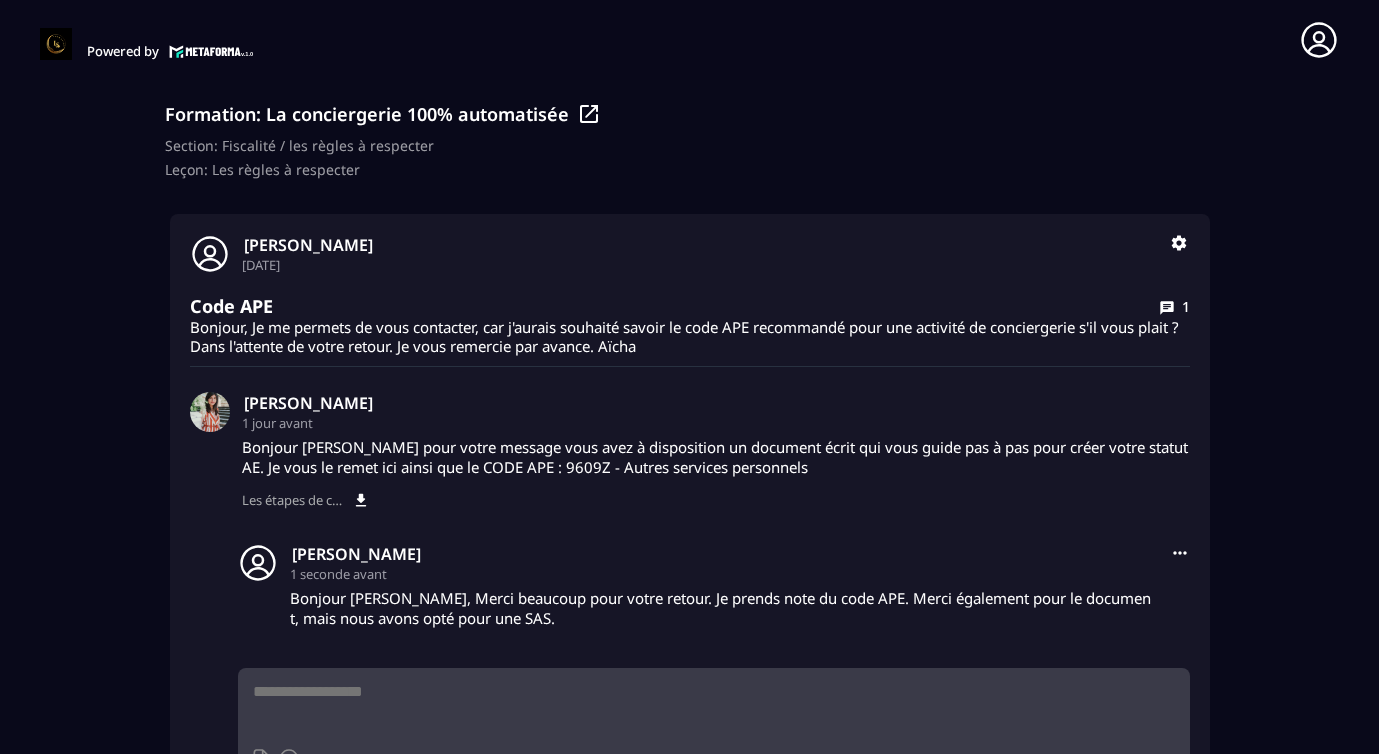 click at bounding box center [714, 703] 